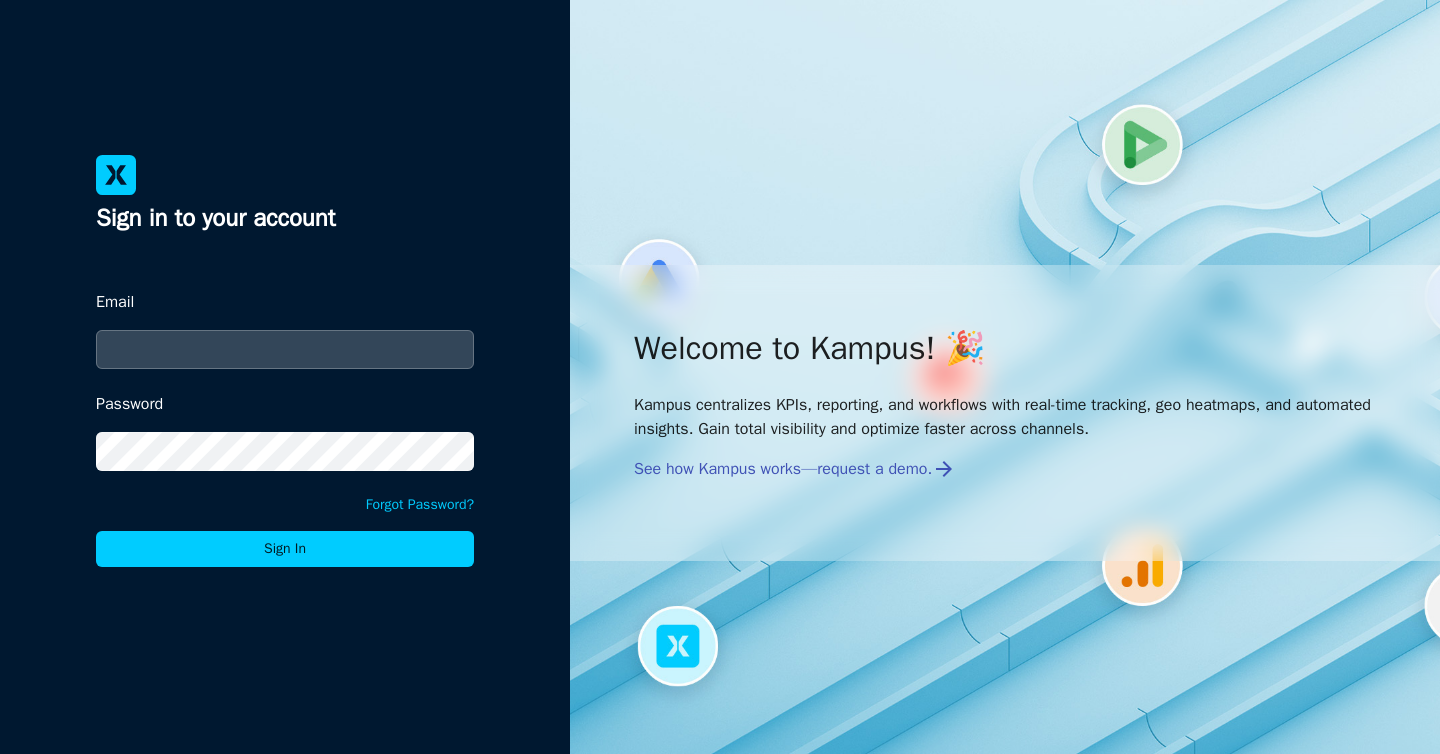scroll, scrollTop: 0, scrollLeft: 0, axis: both 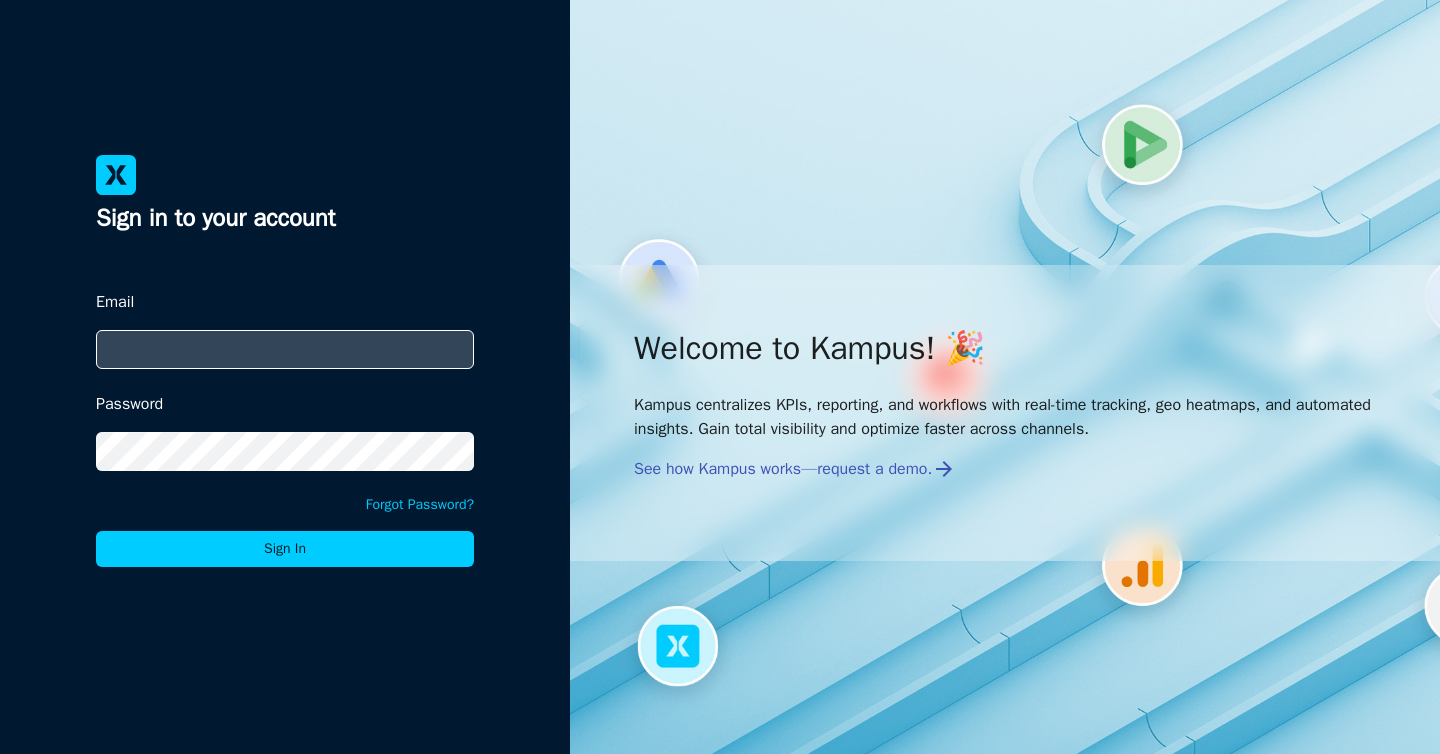 click at bounding box center [285, 349] 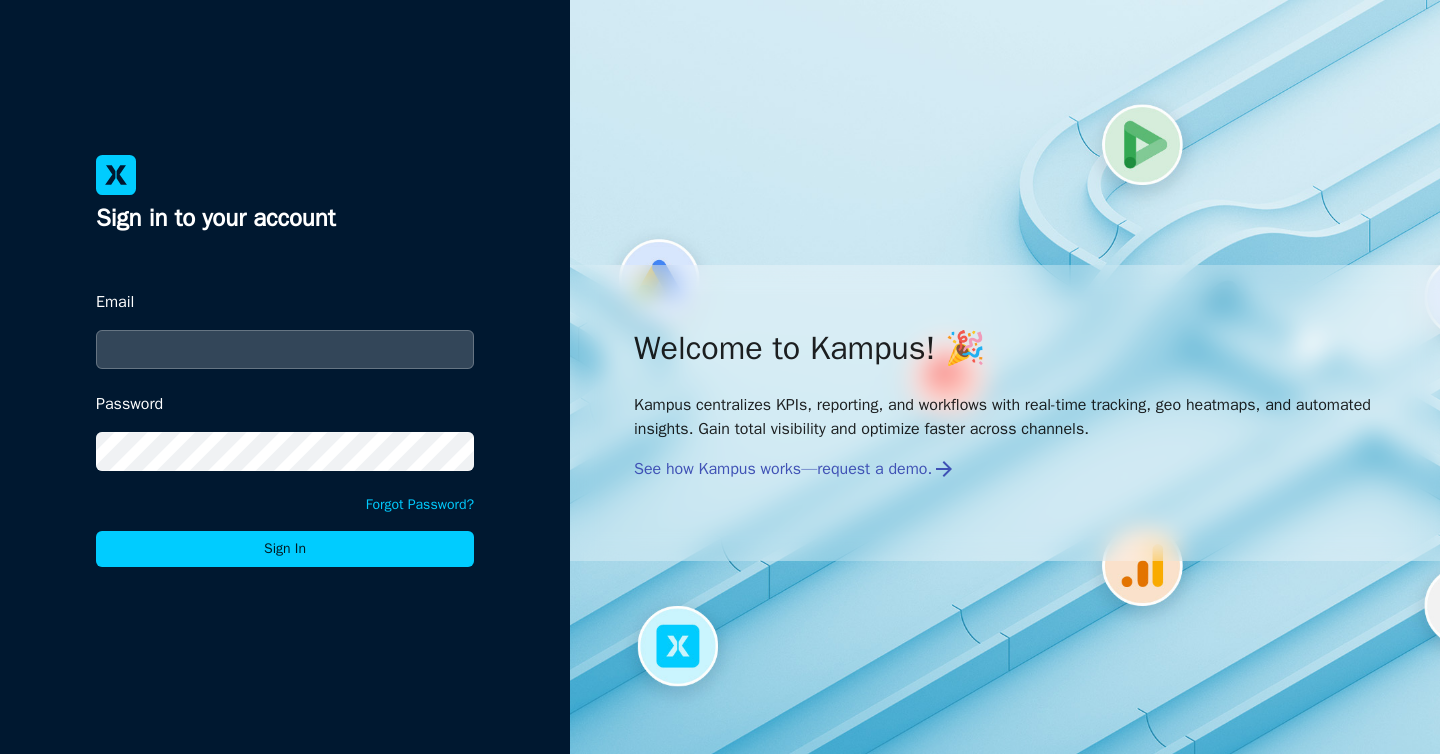 type on "[EMAIL]" 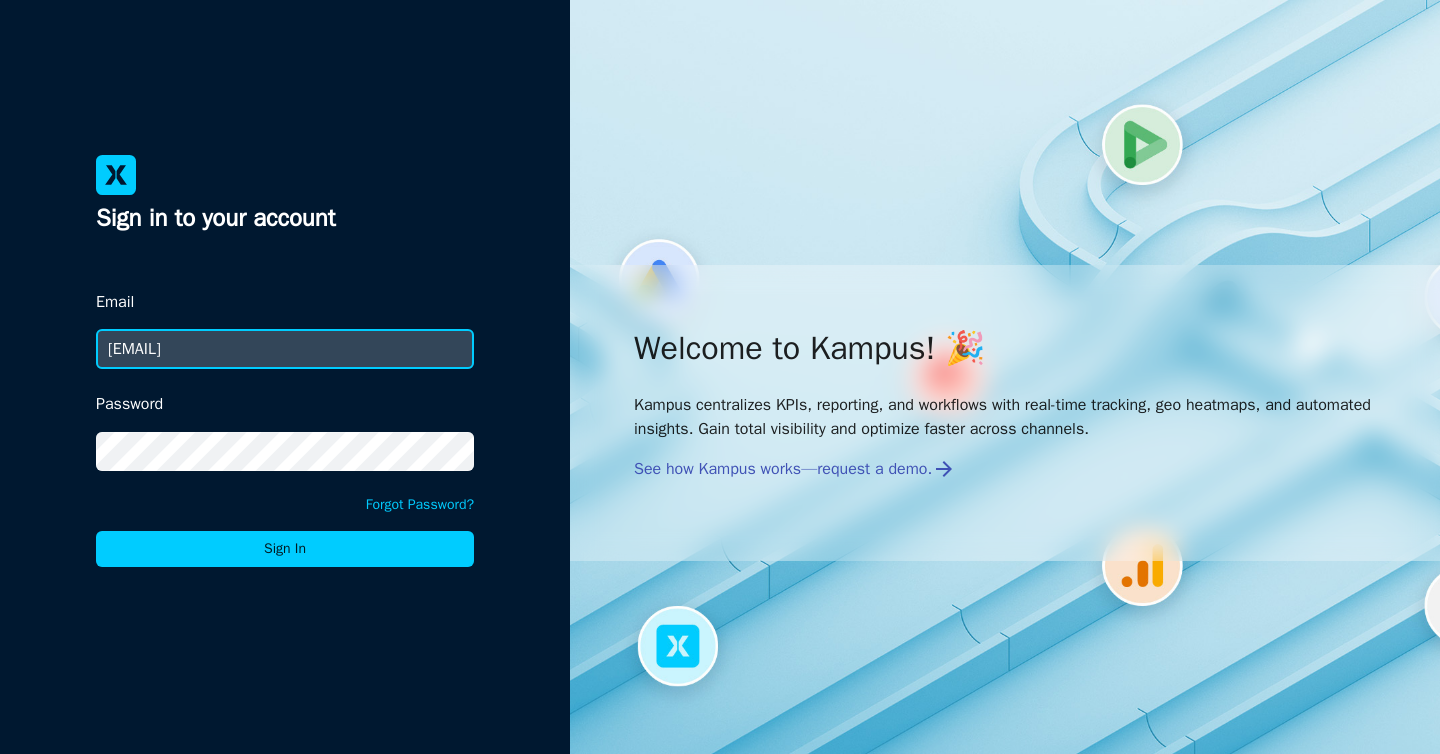 click on "Sign In" at bounding box center (285, 549) 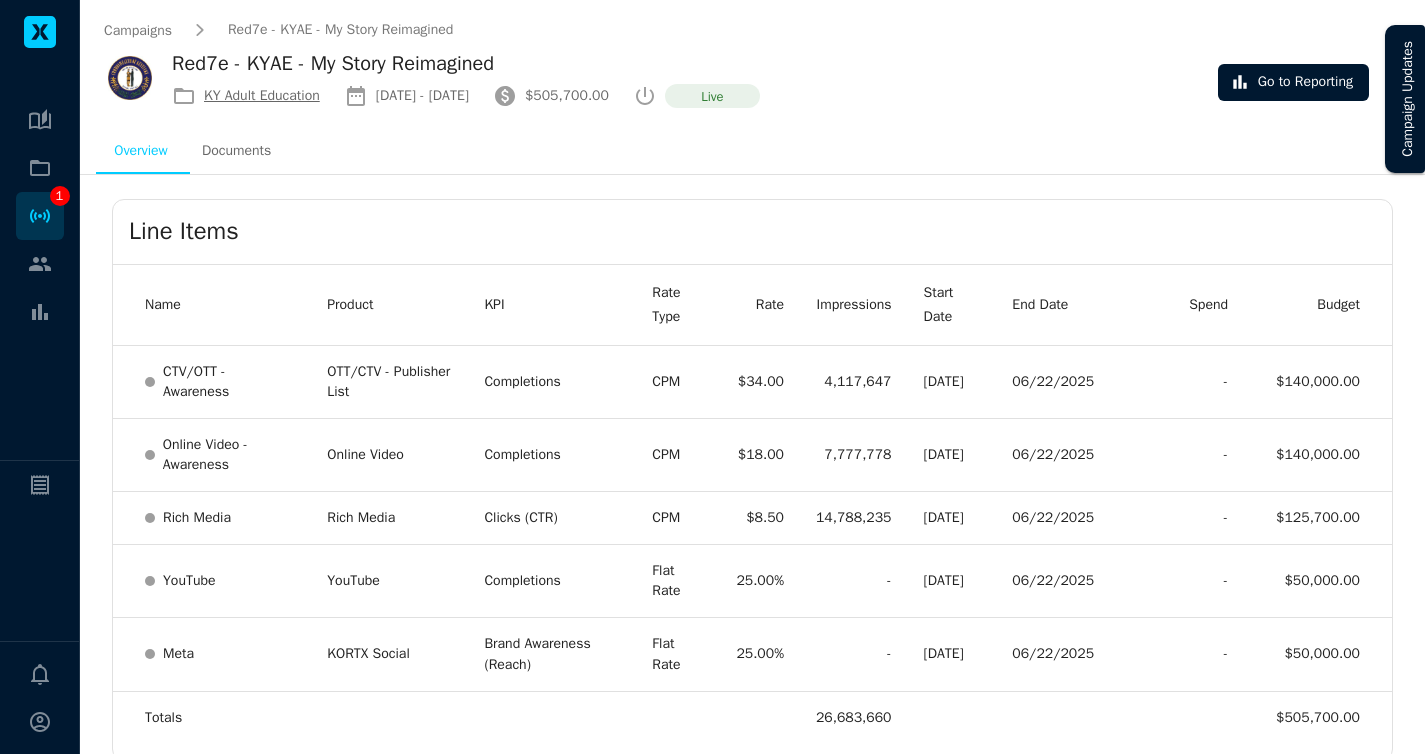 click on "Go to Reporting" at bounding box center (1293, 82) 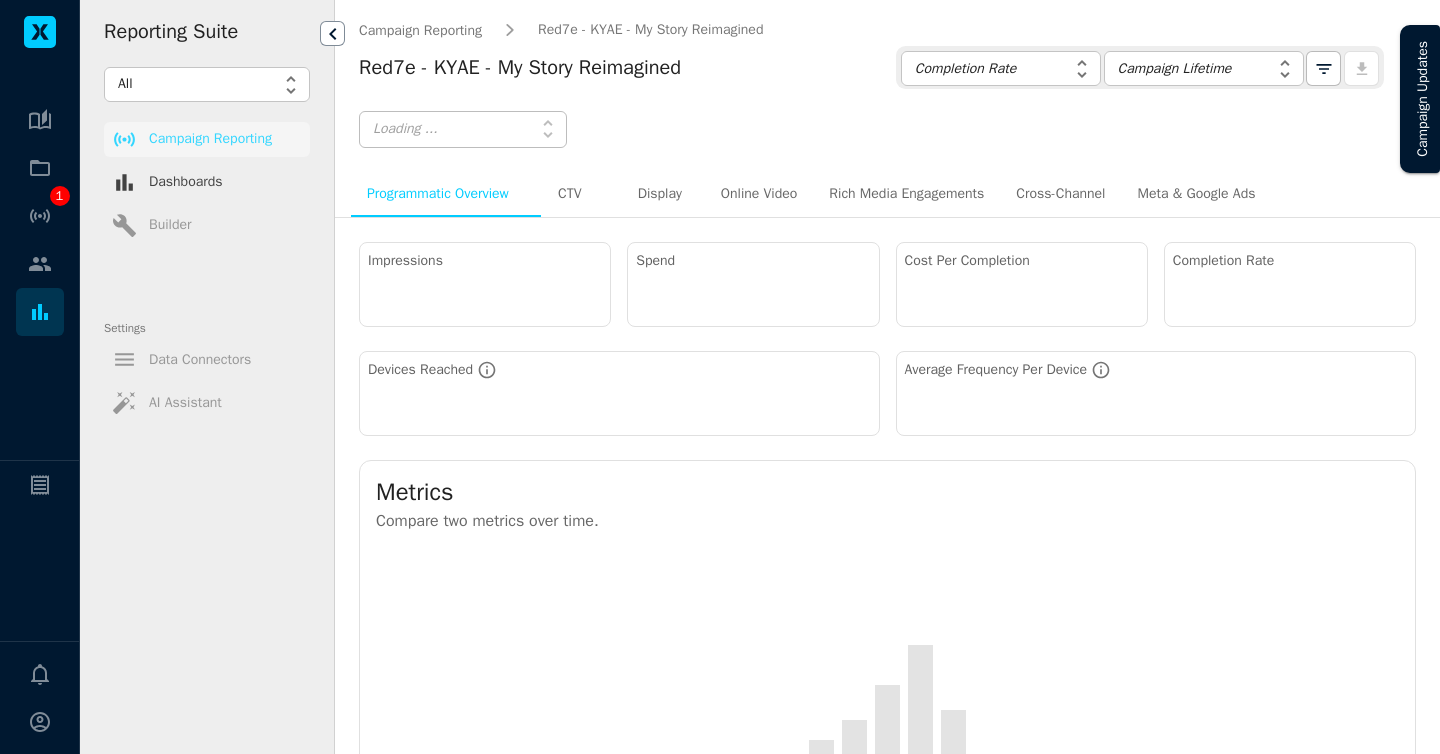 click on "Cross-Channel" at bounding box center [1060, 193] 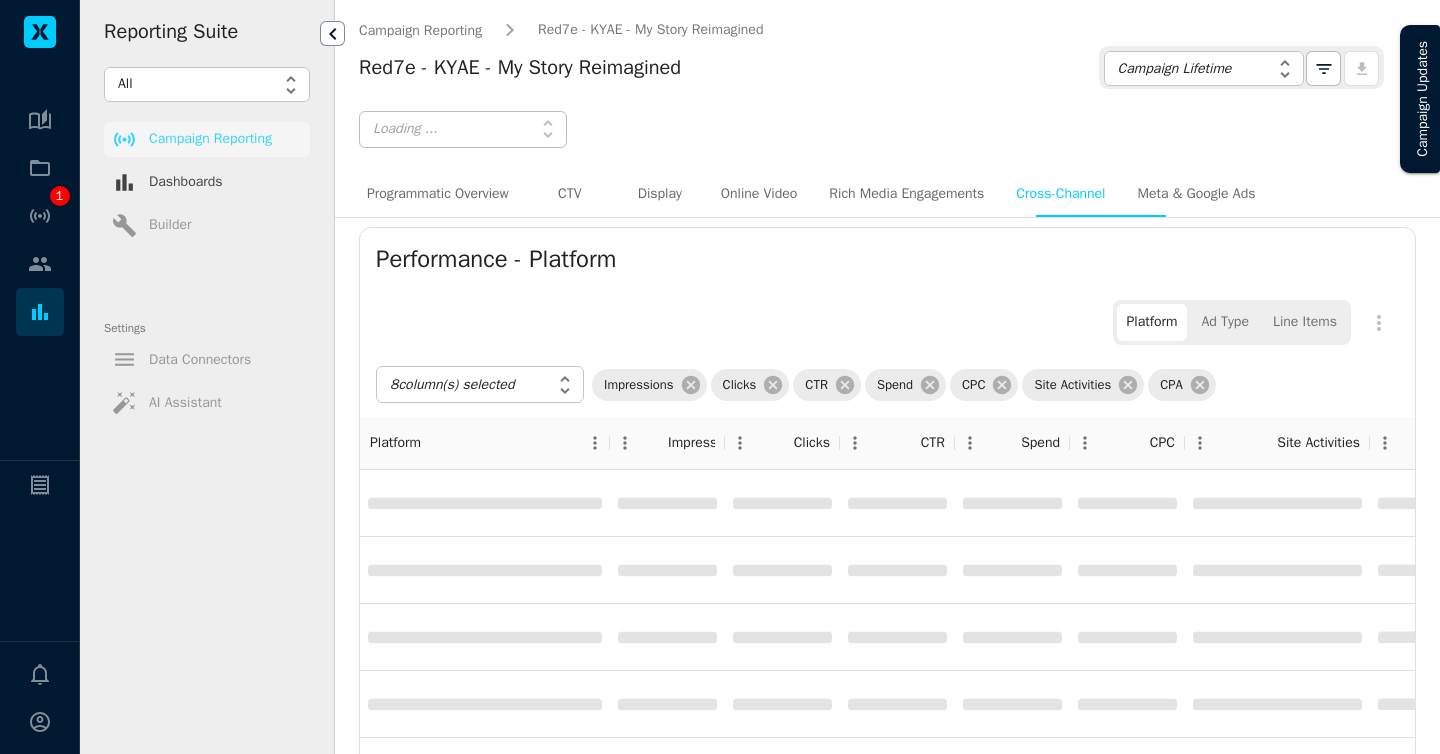 scroll, scrollTop: 714, scrollLeft: 0, axis: vertical 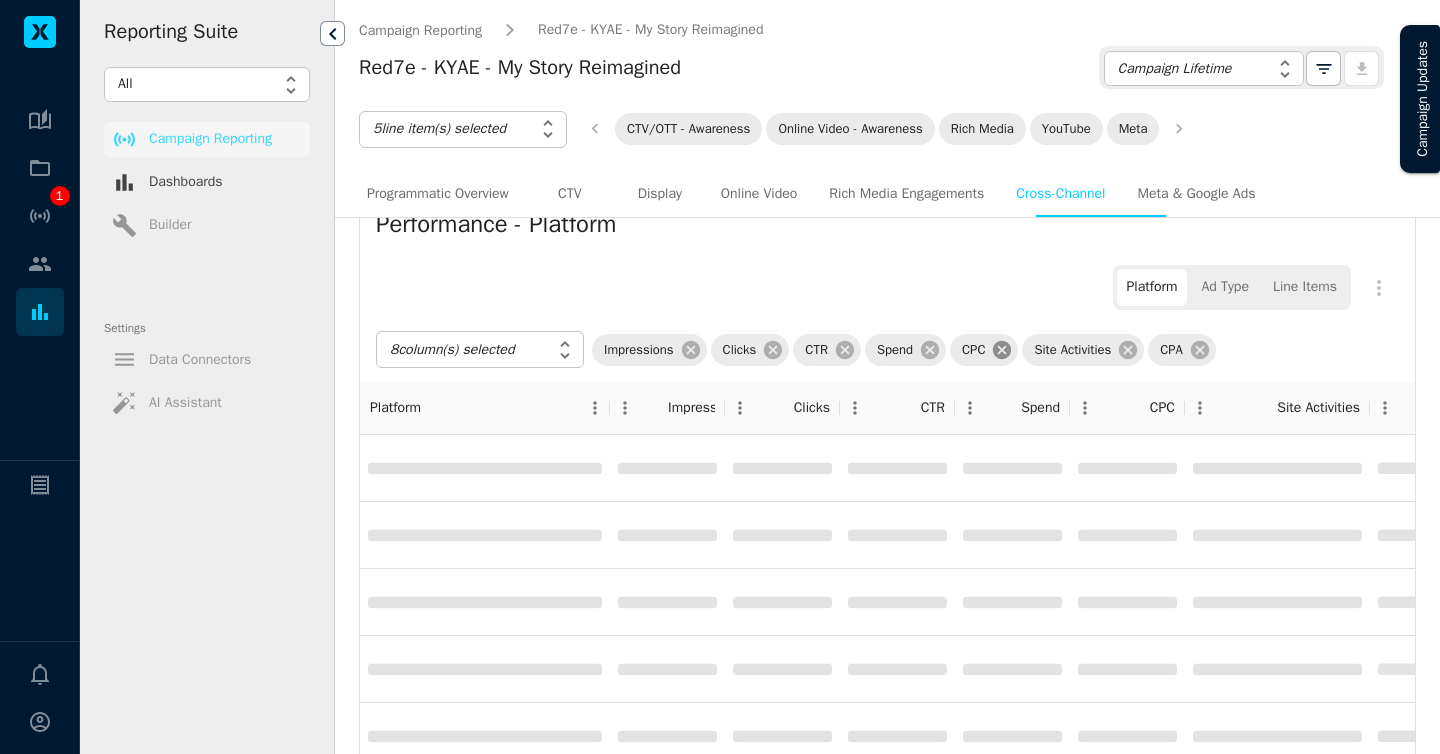 click at bounding box center [691, 350] 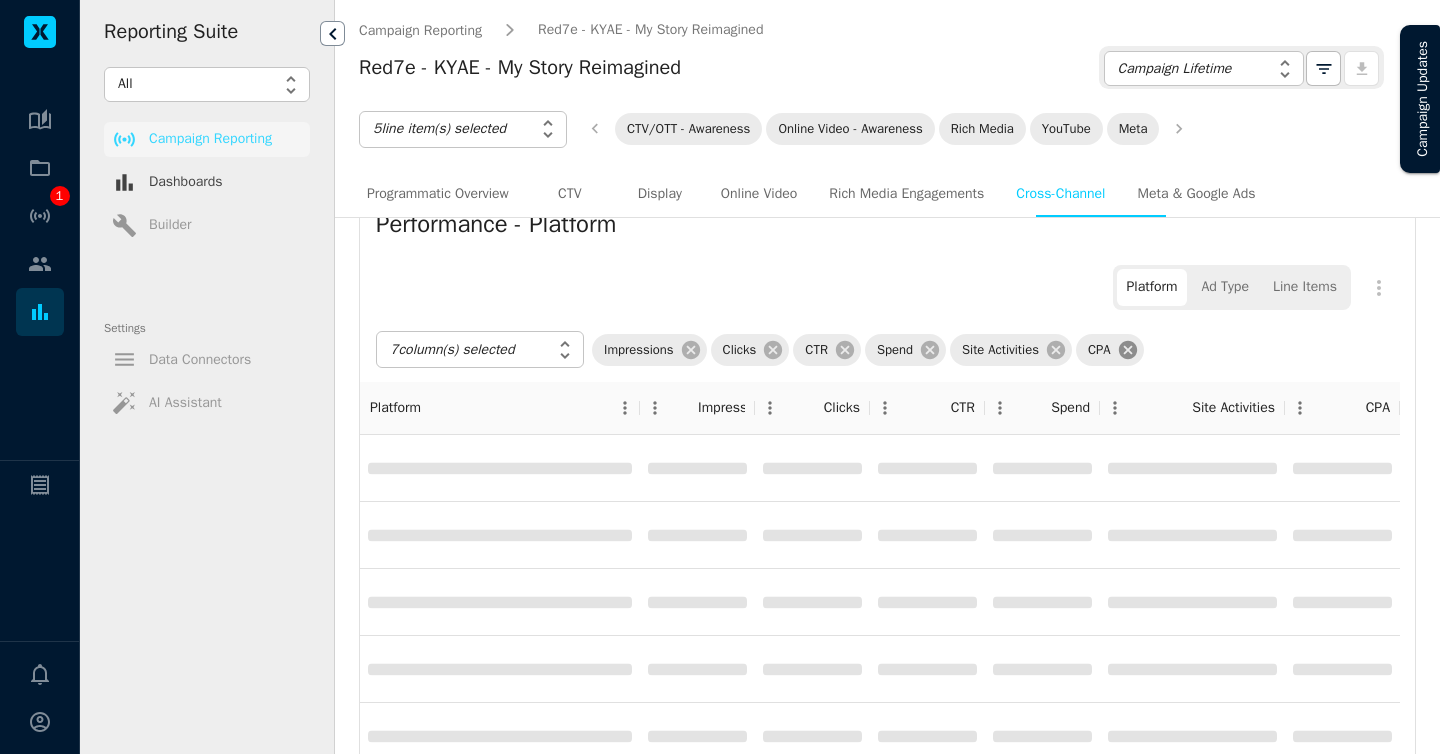 click at bounding box center (690, 350) 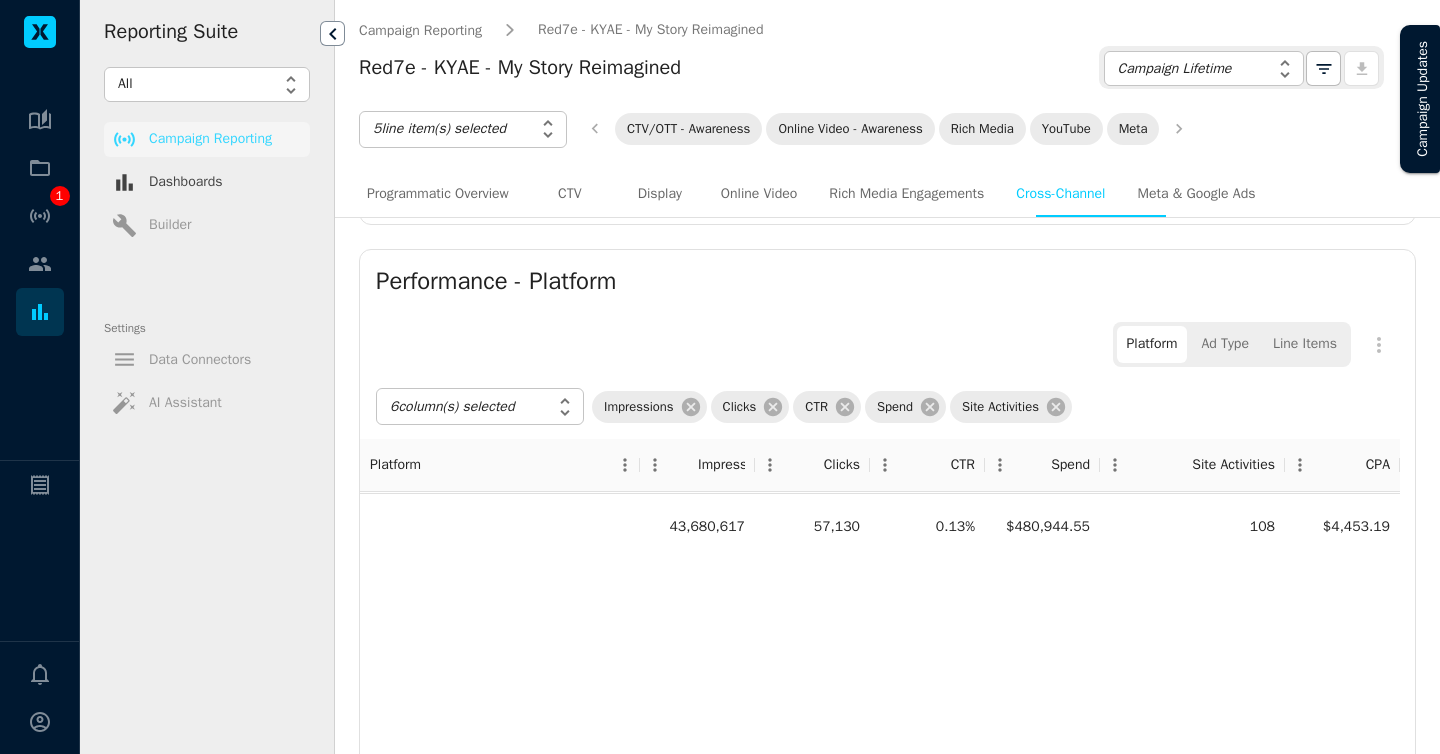 scroll, scrollTop: 771, scrollLeft: 0, axis: vertical 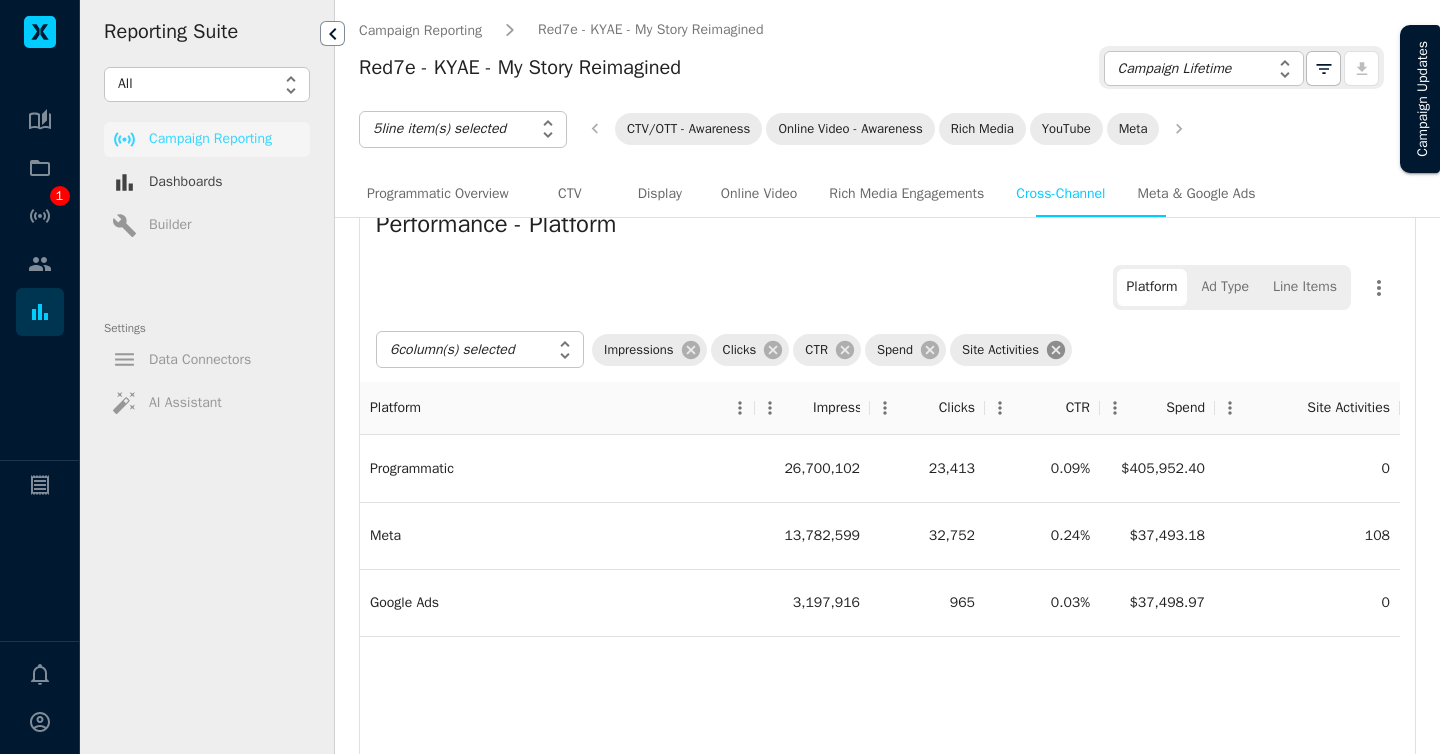 click at bounding box center [691, 350] 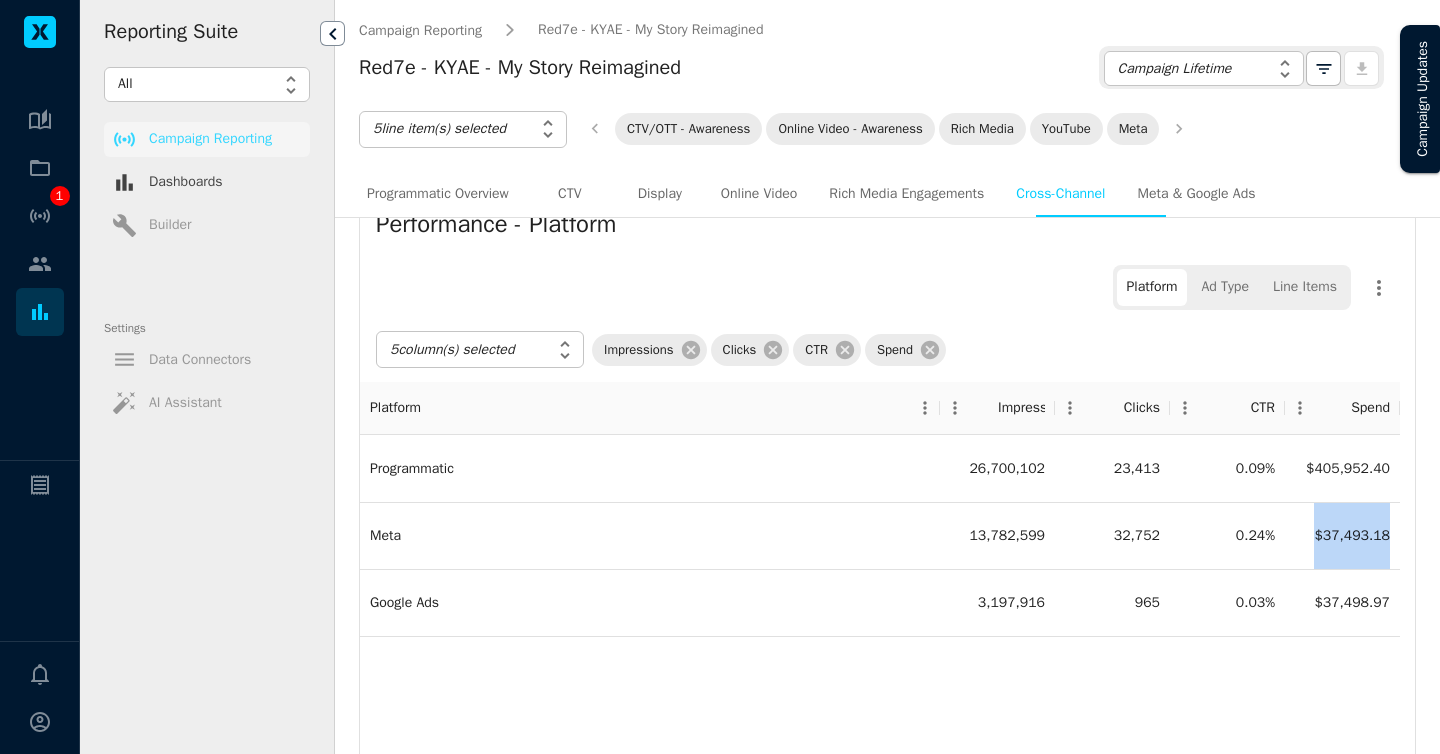 drag, startPoint x: 1310, startPoint y: 535, endPoint x: 1396, endPoint y: 541, distance: 86.209045 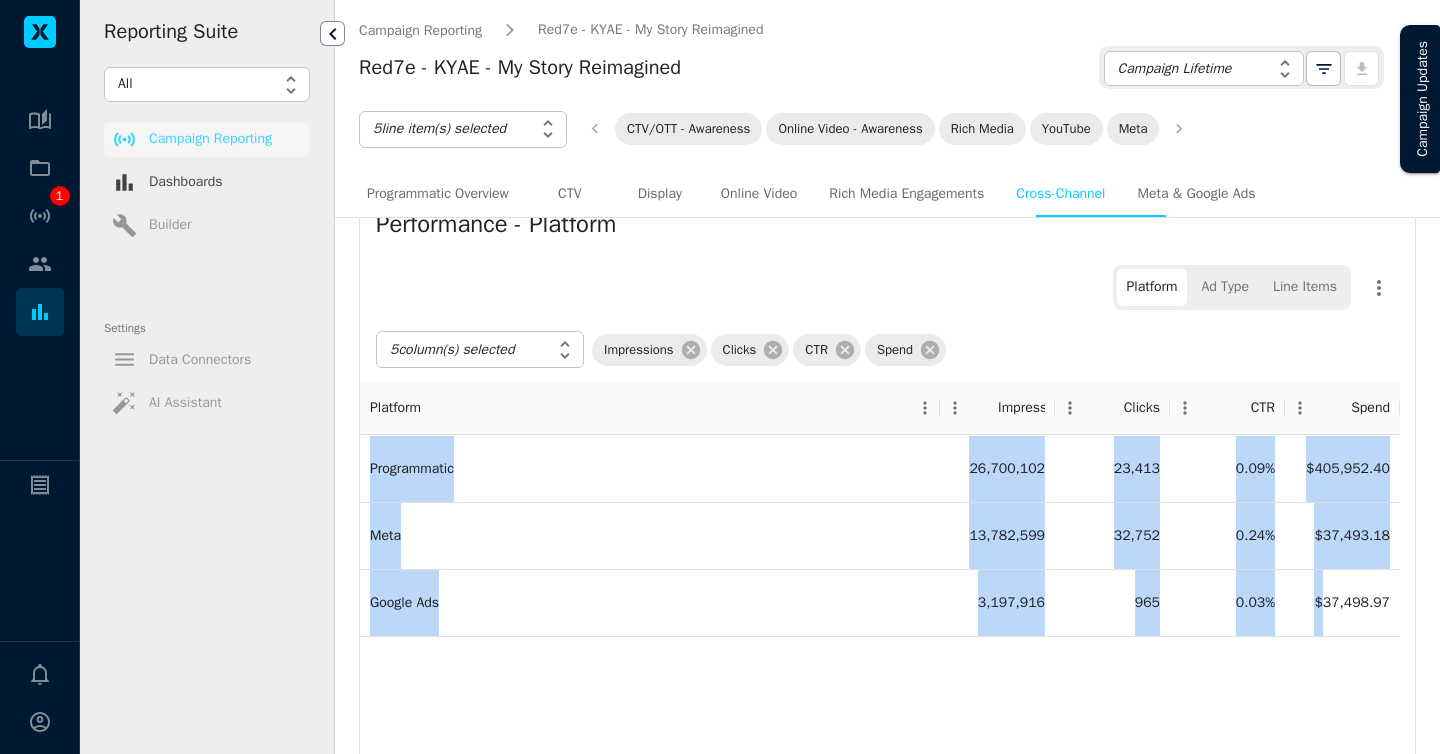drag, startPoint x: 1323, startPoint y: 593, endPoint x: 1408, endPoint y: 609, distance: 86.492775 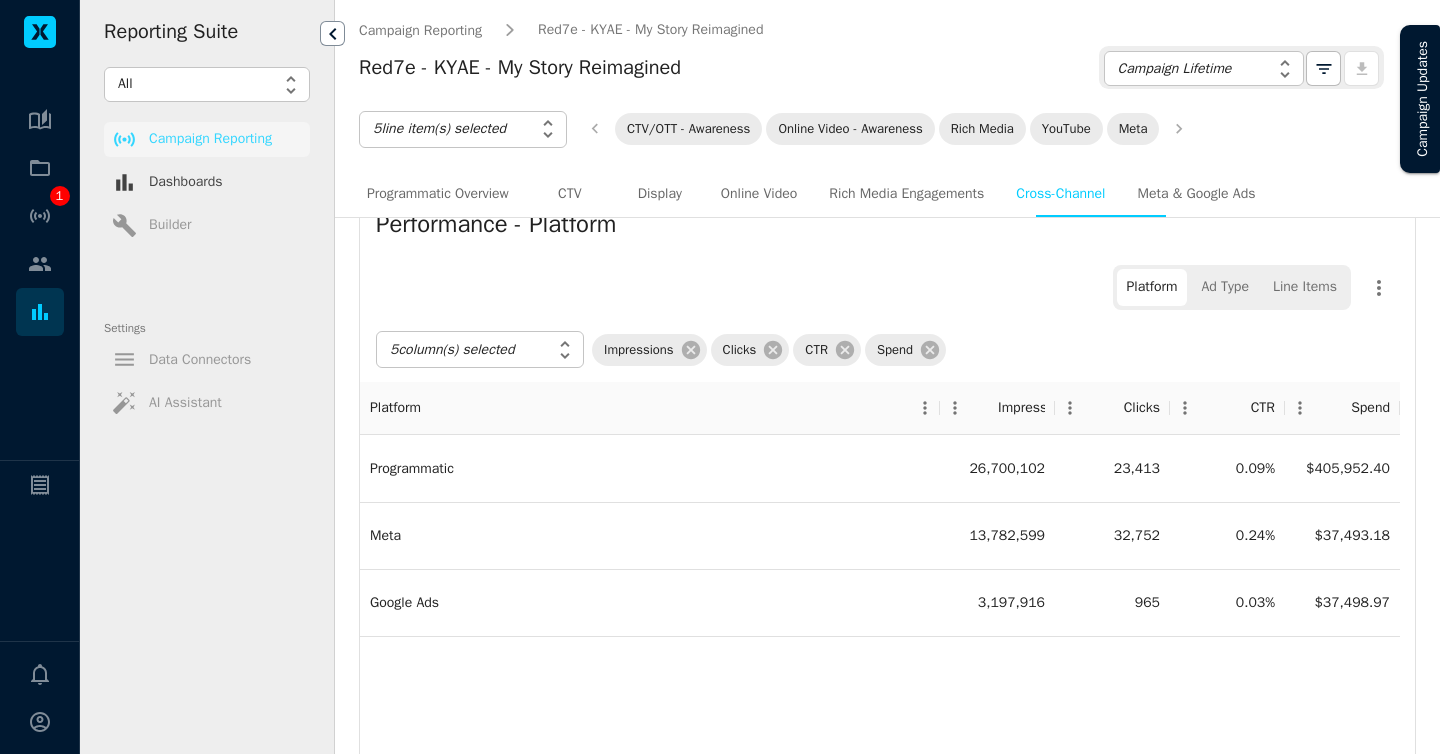 drag, startPoint x: 1346, startPoint y: 604, endPoint x: 1320, endPoint y: 607, distance: 26.172504 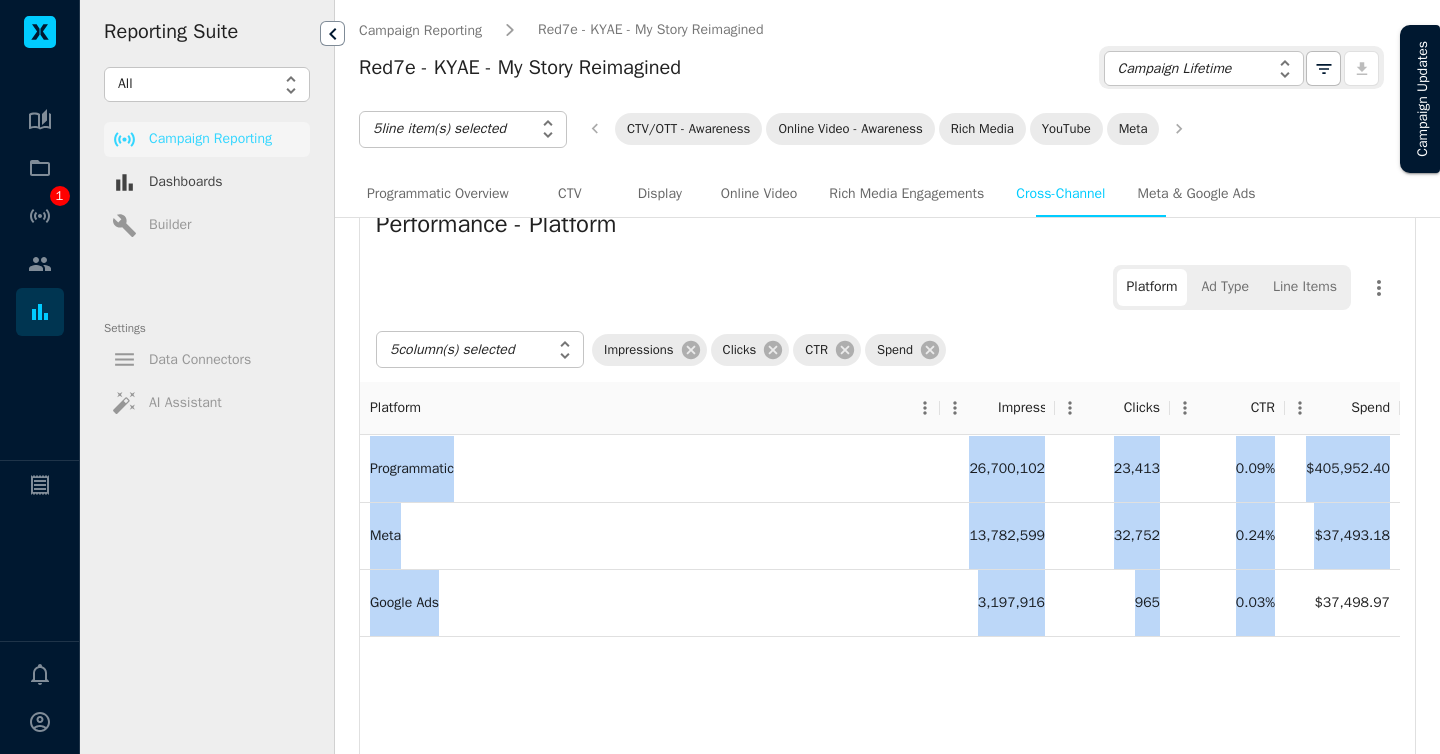 drag, startPoint x: 1313, startPoint y: 606, endPoint x: 1422, endPoint y: 614, distance: 109.29318 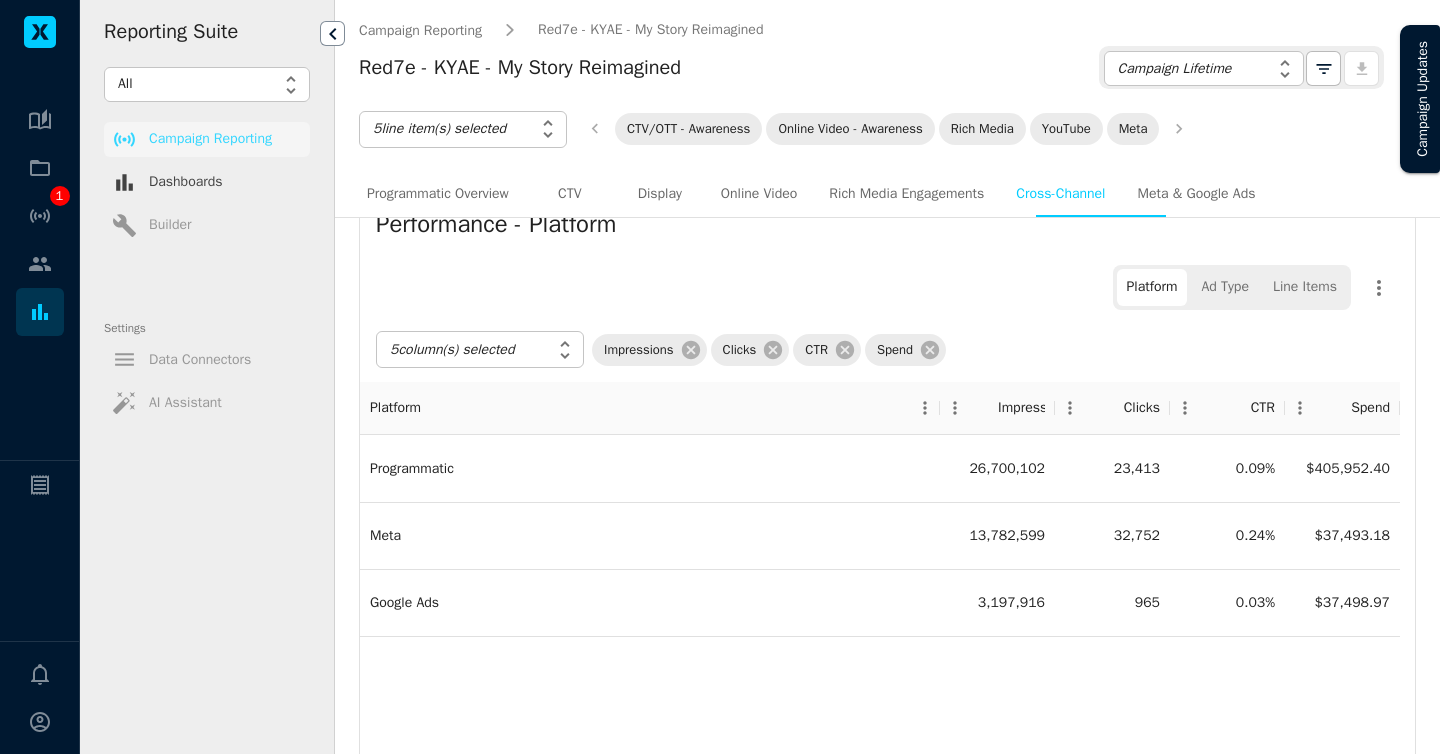 click on "$37,498.97" at bounding box center (1342, 468) 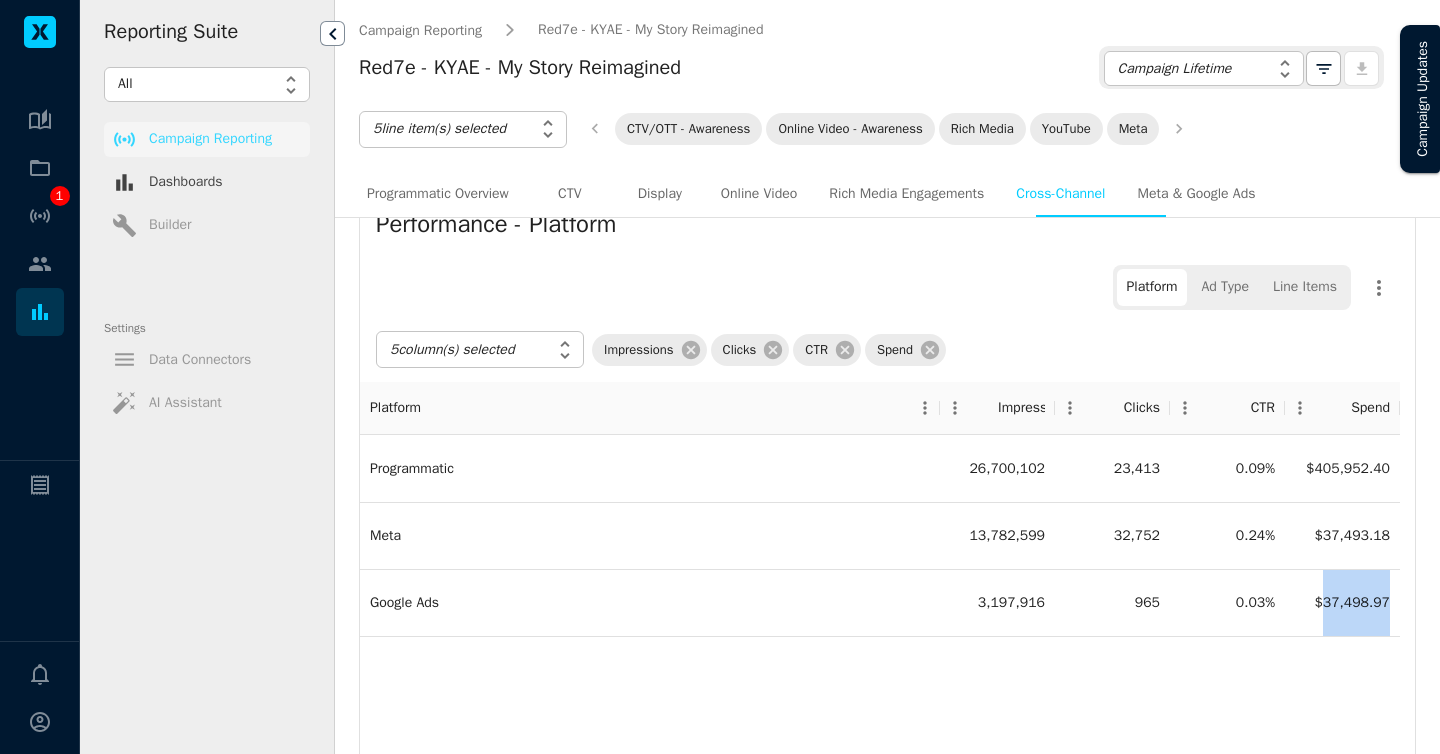 click on "$37,498.97" at bounding box center [1342, 468] 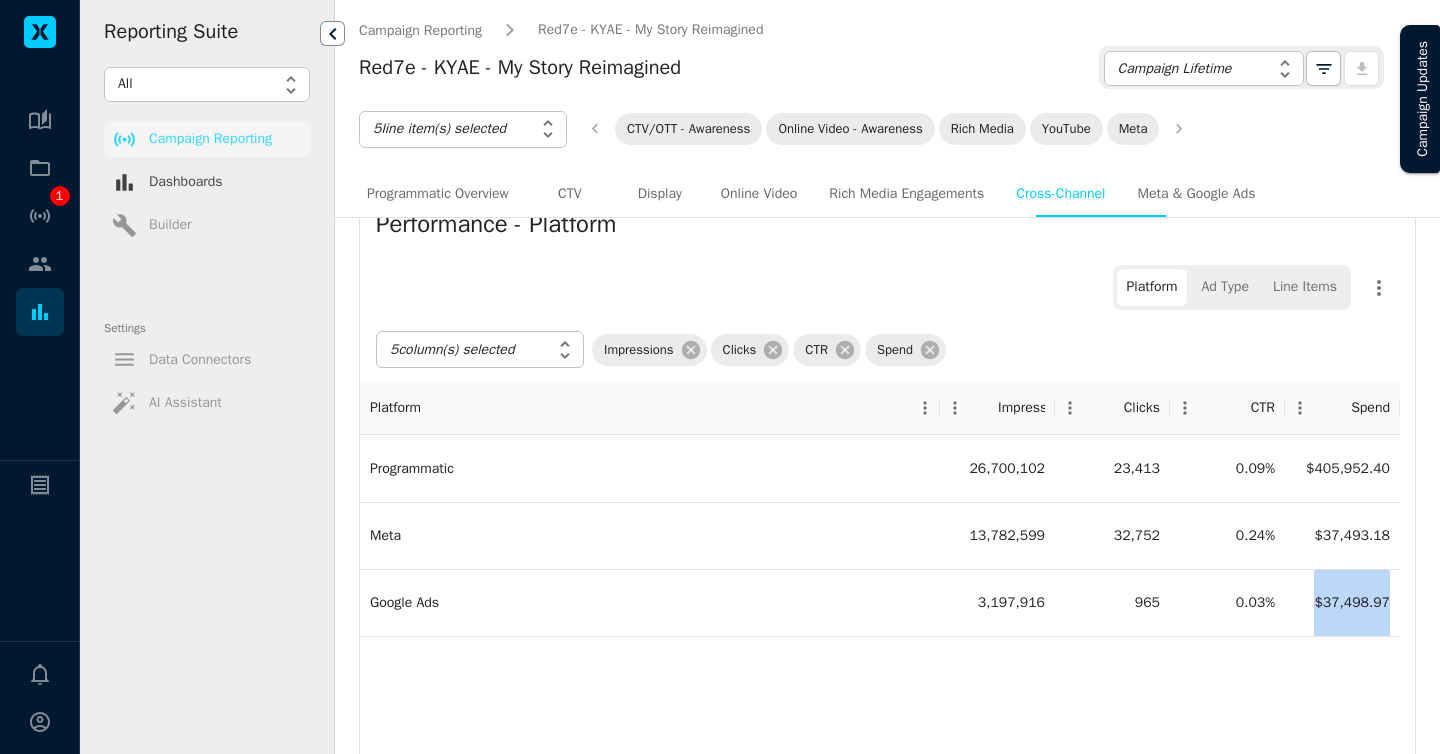 click on "$37,498.97" at bounding box center [1342, 468] 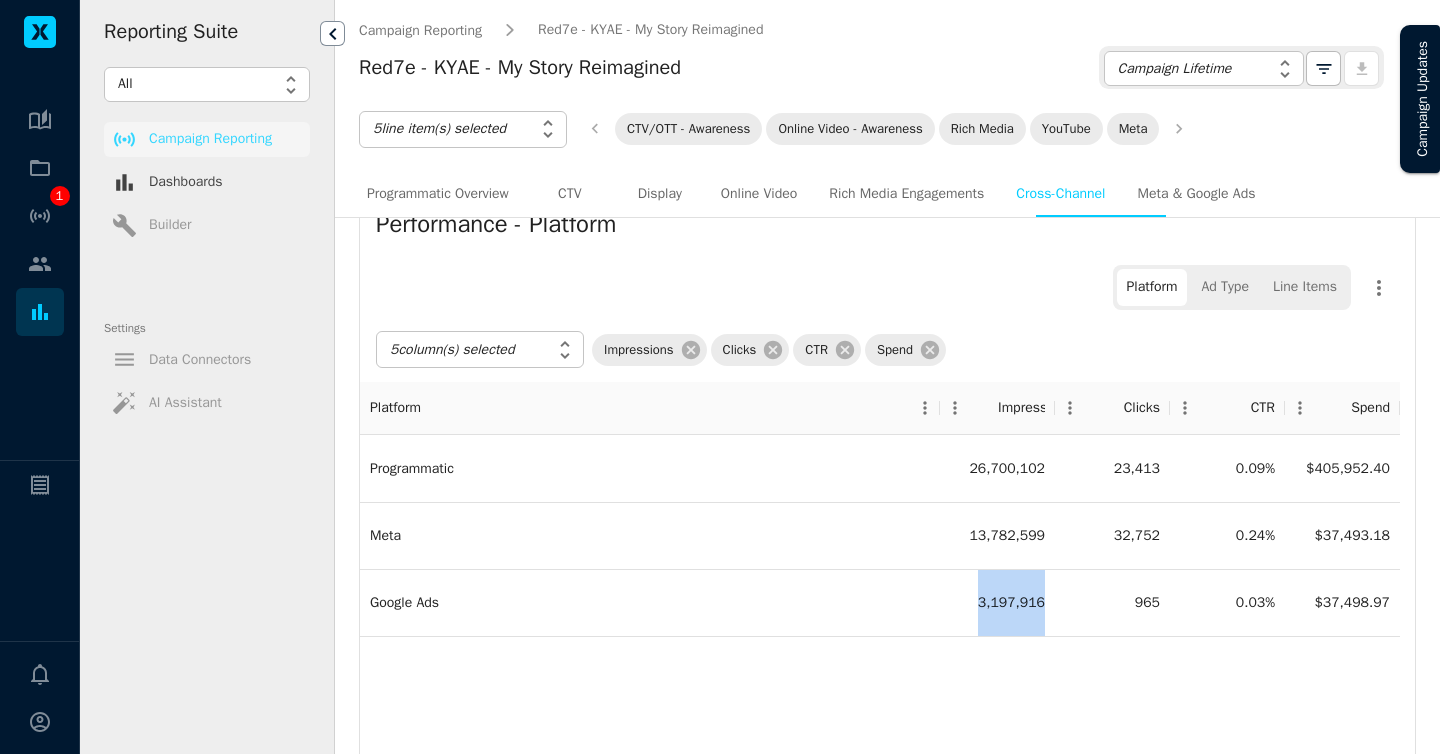 drag, startPoint x: 1052, startPoint y: 601, endPoint x: 960, endPoint y: 591, distance: 92.541885 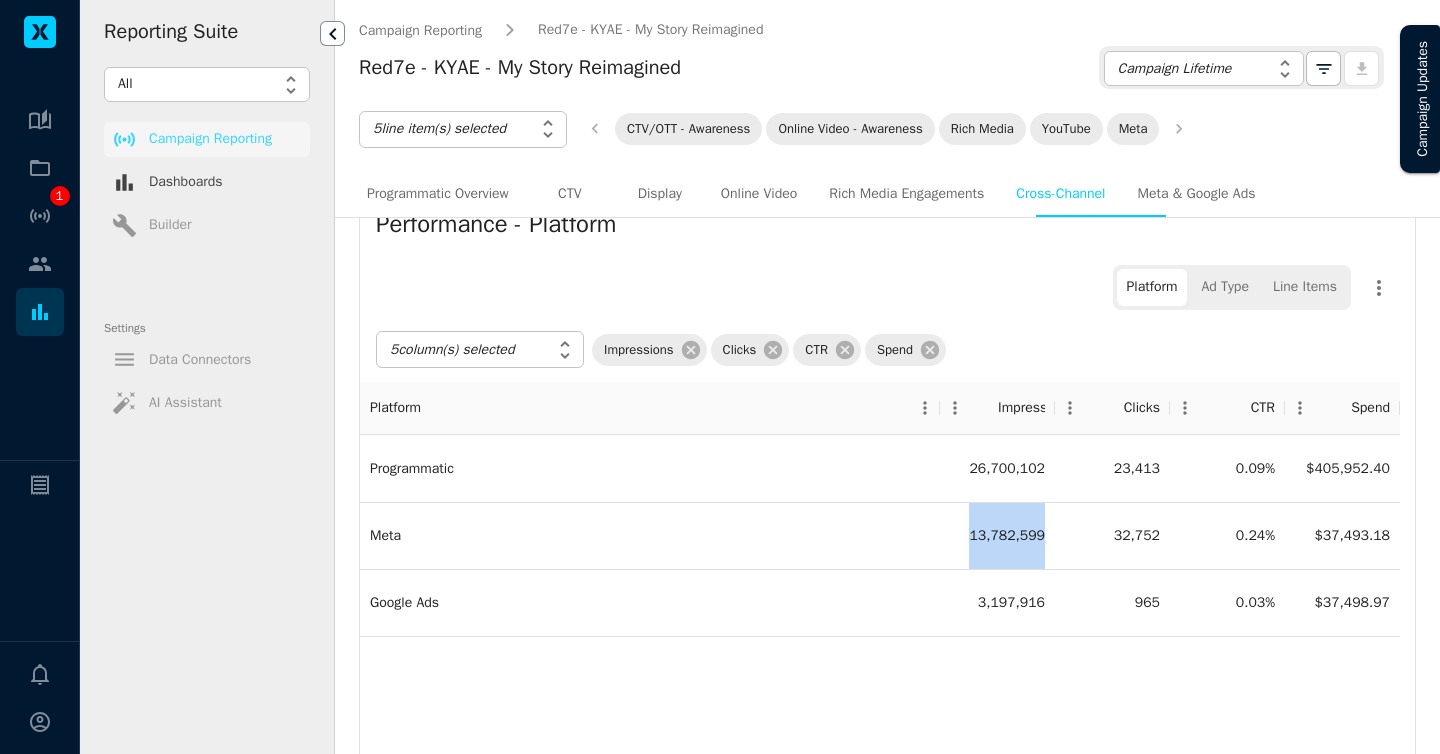 drag, startPoint x: 1053, startPoint y: 534, endPoint x: 950, endPoint y: 535, distance: 103.00485 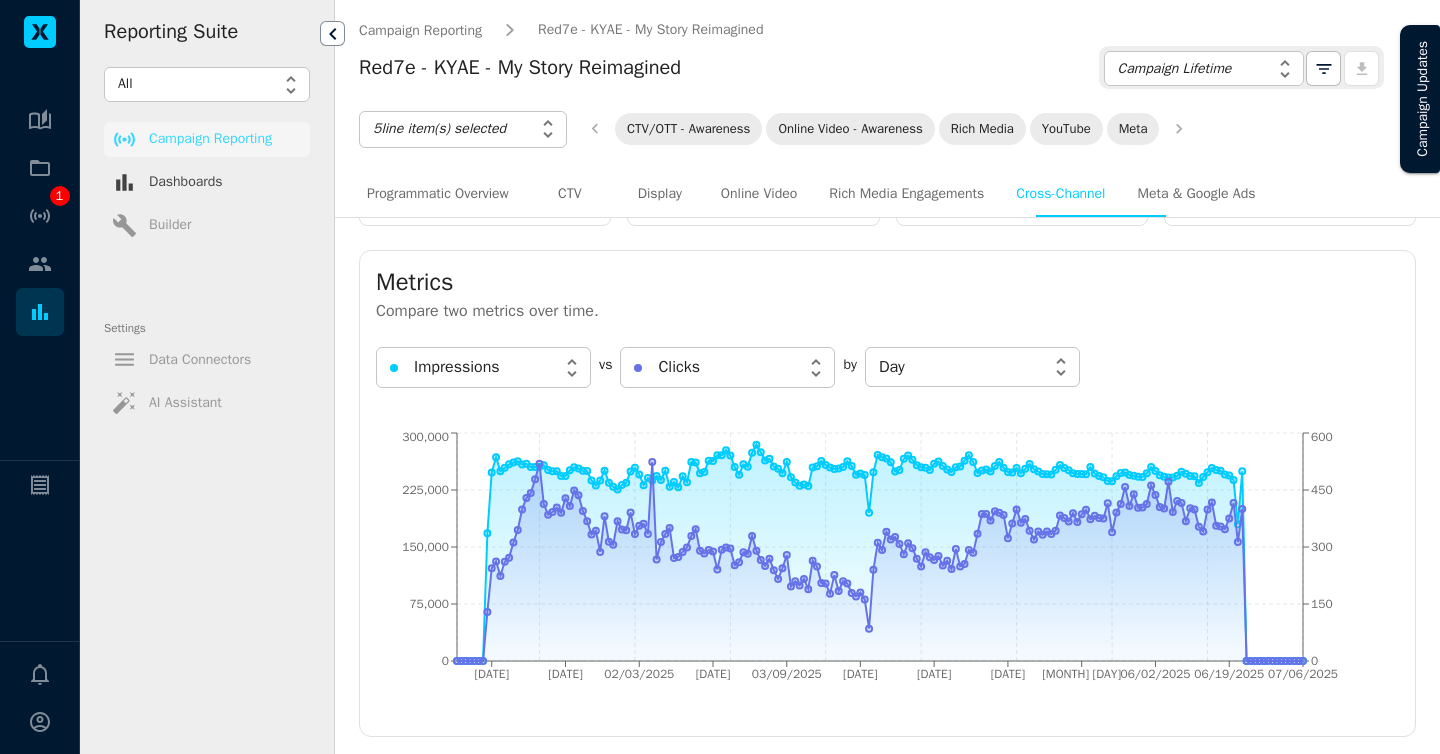 scroll, scrollTop: 0, scrollLeft: 0, axis: both 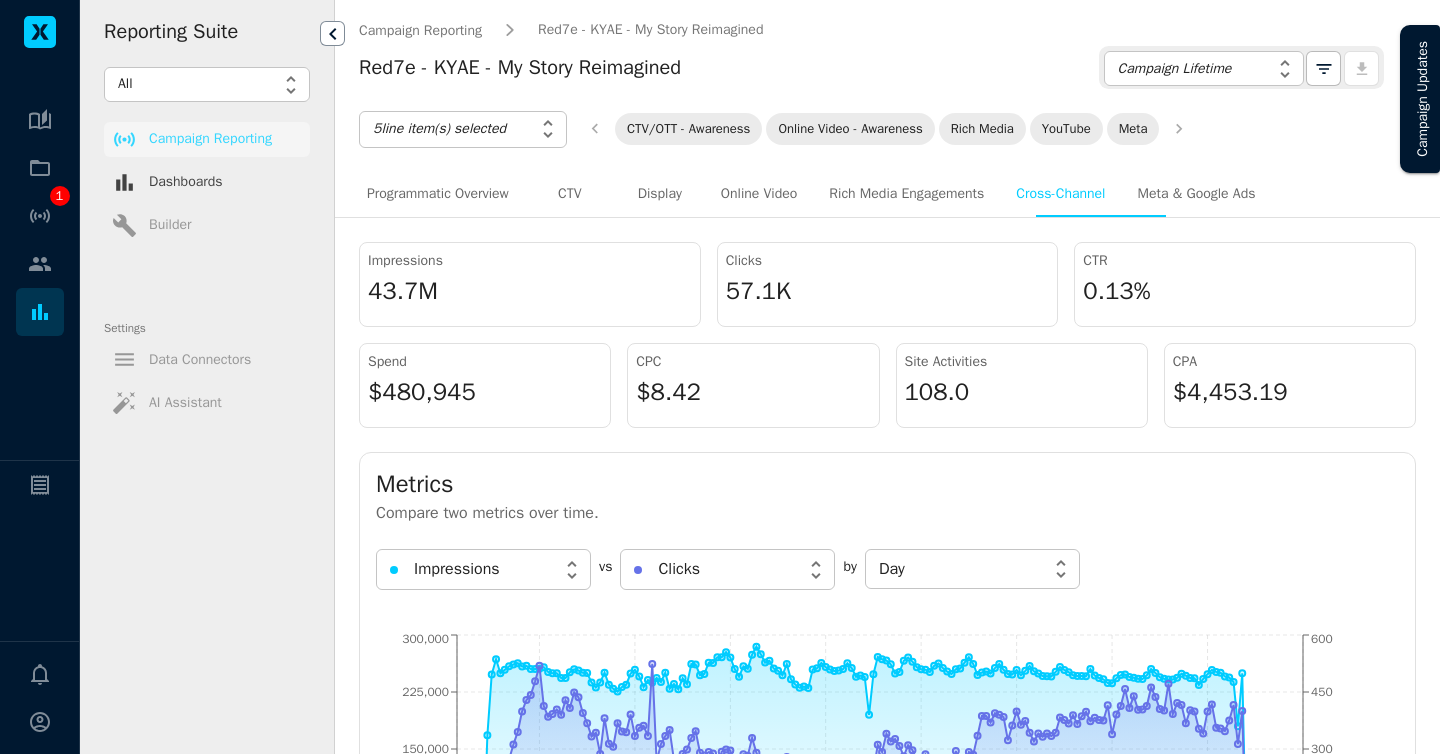click on "Programmatic Overview" at bounding box center [438, 193] 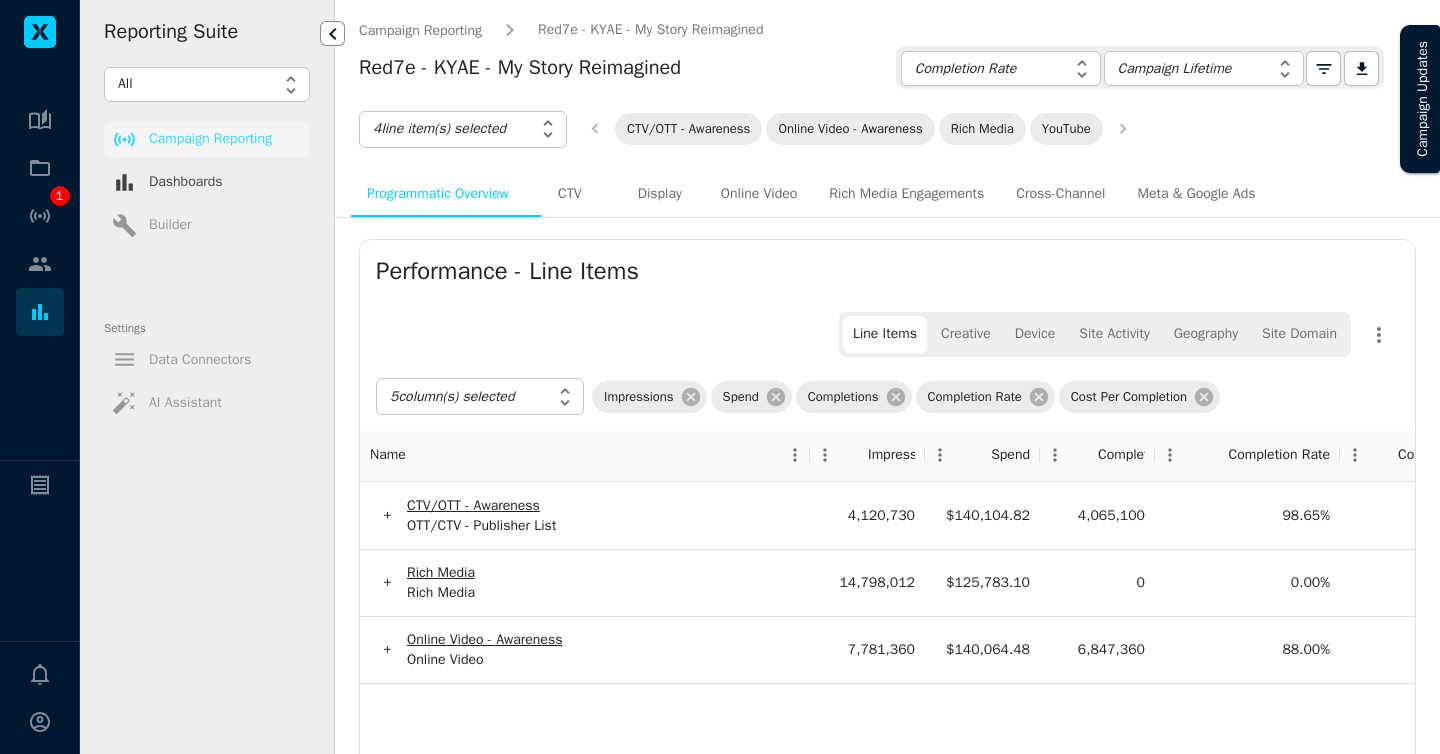 scroll, scrollTop: 830, scrollLeft: 0, axis: vertical 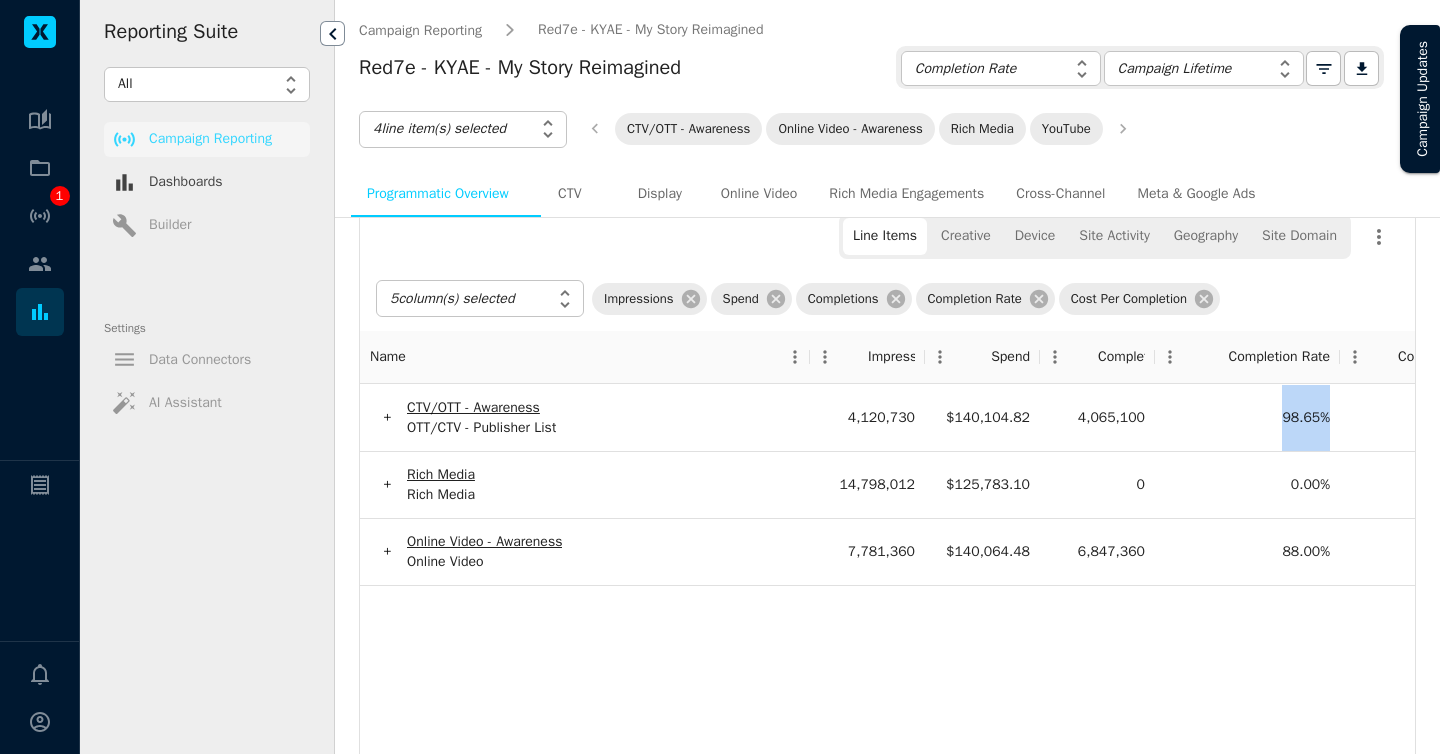 drag, startPoint x: 1262, startPoint y: 422, endPoint x: 1347, endPoint y: 424, distance: 85.02353 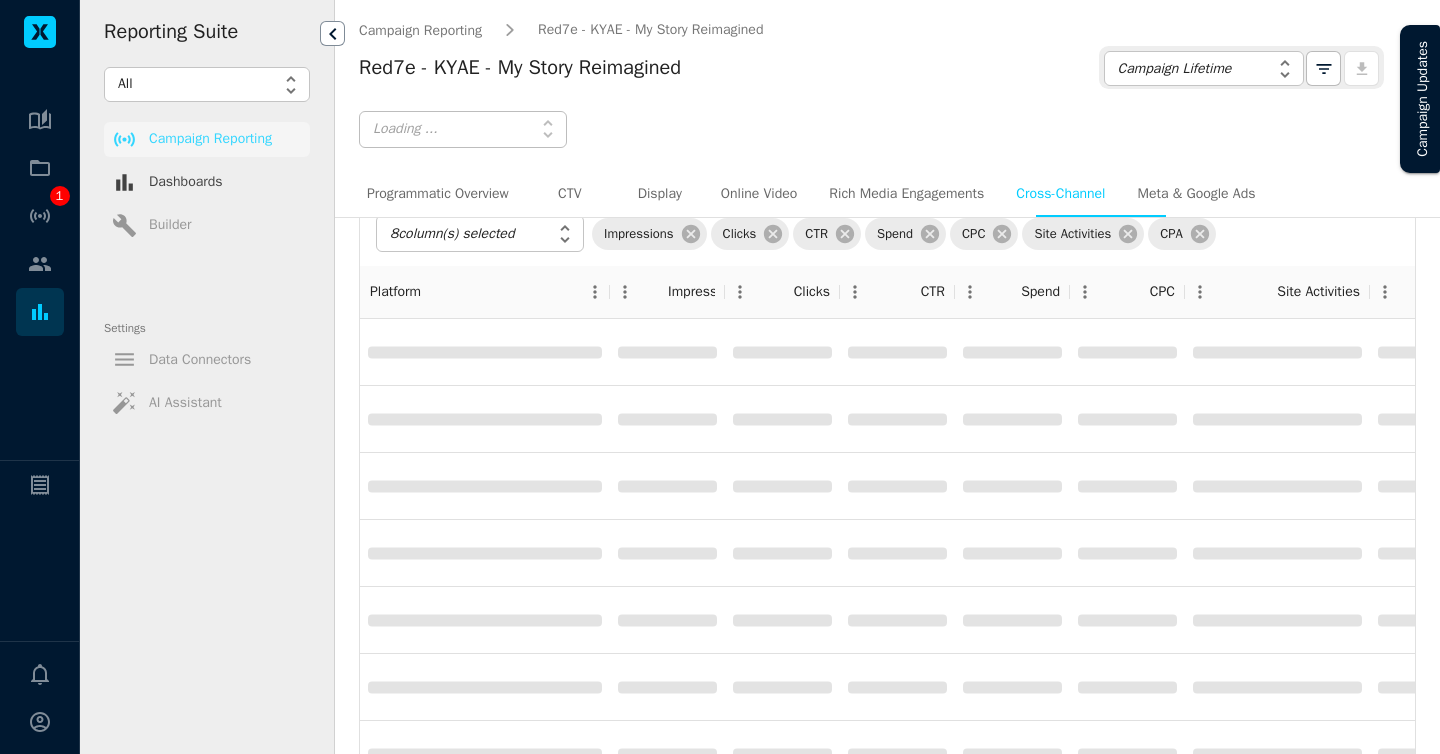 click on "Kampus Error. Please contact support. 1 0 Reporting Suite All all ​​ ​​ Campaign Reporting ​​ Dashboards ​​ Builder Settings ​​ Data Connectors ​​ AI Assistant Campaign Reporting Red7e - KYAE - My Story Reimagined Red7e - KYAE - My Story Reimagined Campaign Lifetime Campaign Lifetime ​​ 0 Loading ... ​​ Programmatic Overview CTV Display Online Video Rich Media Engagements Cross-Channel Meta & Google Ads Impressions Clicks CTR Spend CPC Site Activities CPA Metrics Compare two metrics over time. Performance - Platform Platform Ad Type Line Items 8  column(s) selected impressions,clicks,ctr,spend,cpc,conversions,cpa ​​ Impressions Clicks CTR Spend CPC Site Activities CPA Platform Impressions sum Clicks sum CTR IGNORE Spend sum CPC IGNORE Site Activities sum CPA IGNORE 0.00% 0 0 0 8  column(s) selected impressions,clicks,ctr,spend,cpc,conversions,cpa ​​ Impressions Clicks CTR Spend CPC Site Activities CPA Ad Type Impressions sum Clicks sum CTR IGNORE Spend sum CPC IGNORE Site Activities sum CPA 0" at bounding box center (720, 377) 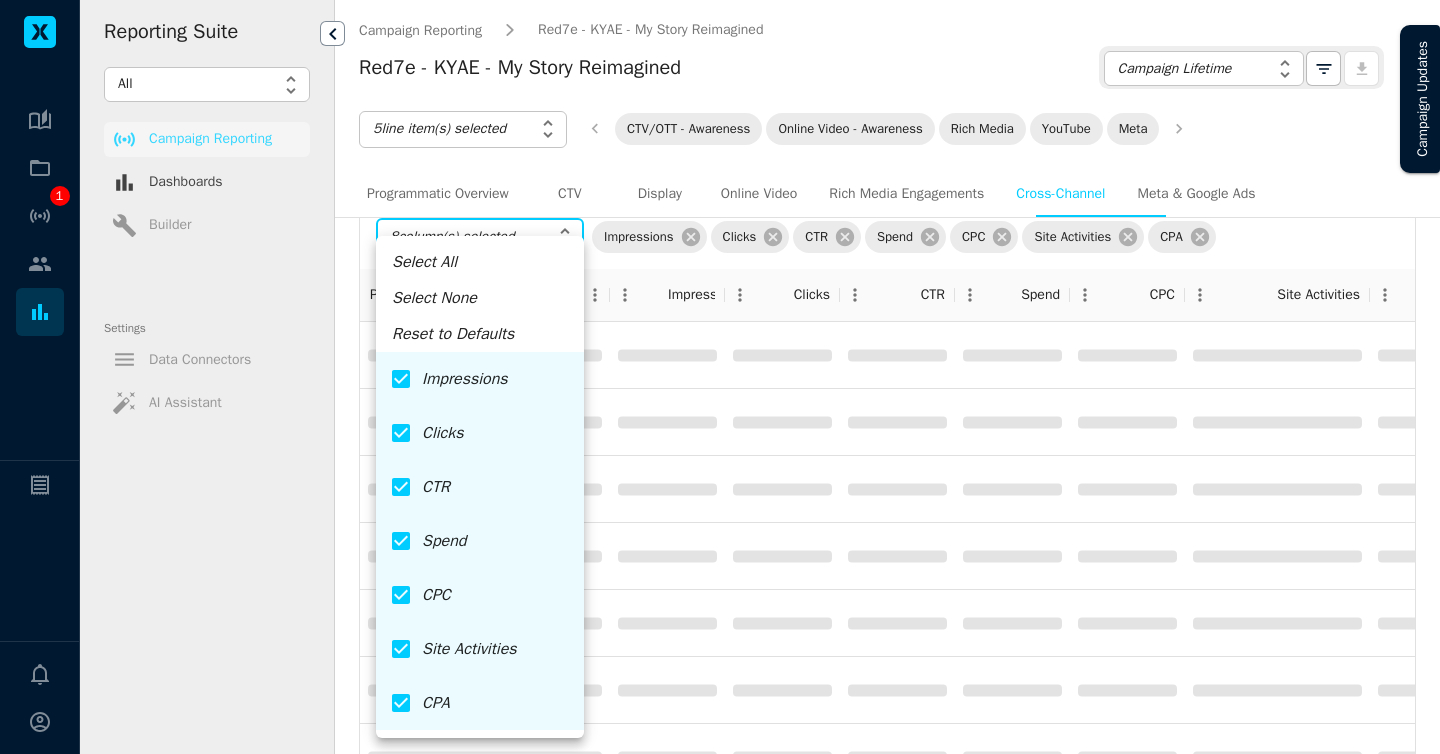 click at bounding box center (720, 377) 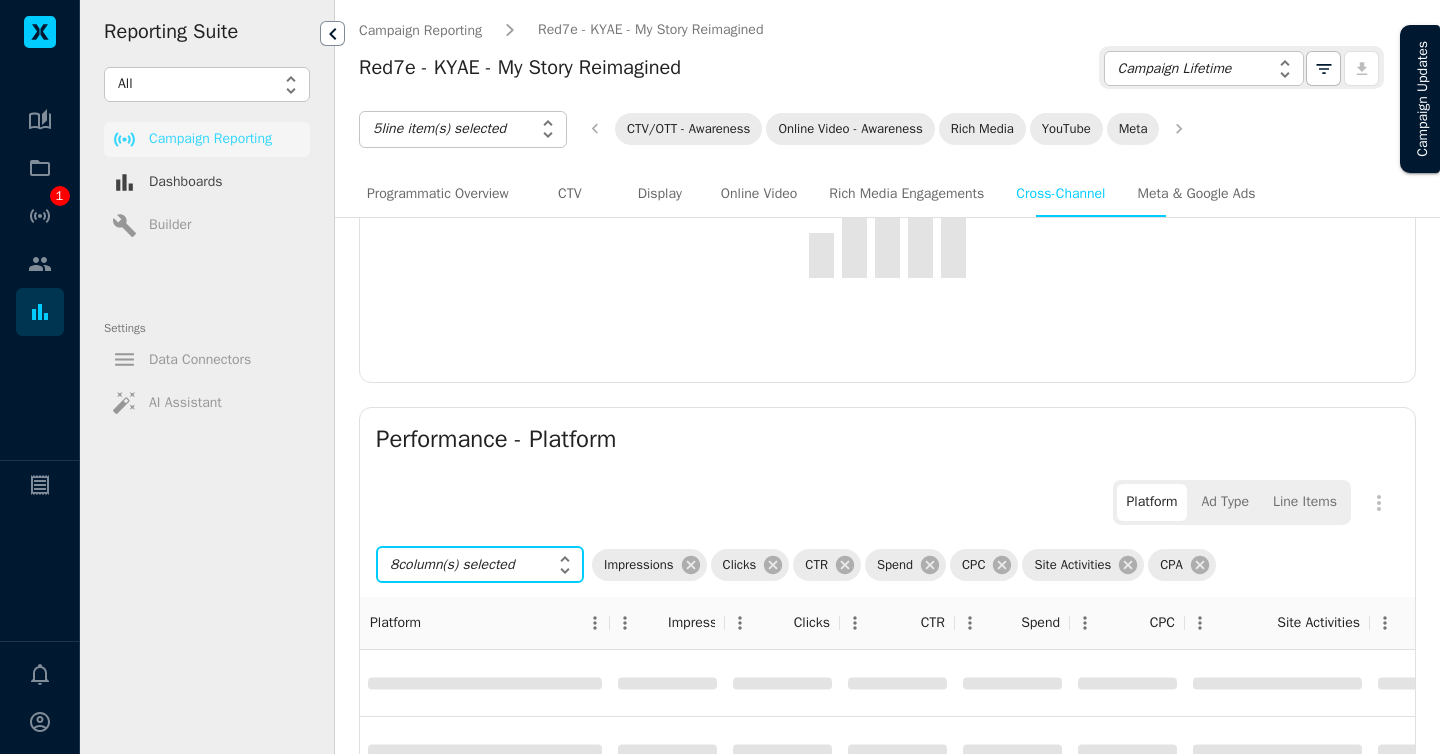 scroll, scrollTop: 556, scrollLeft: 0, axis: vertical 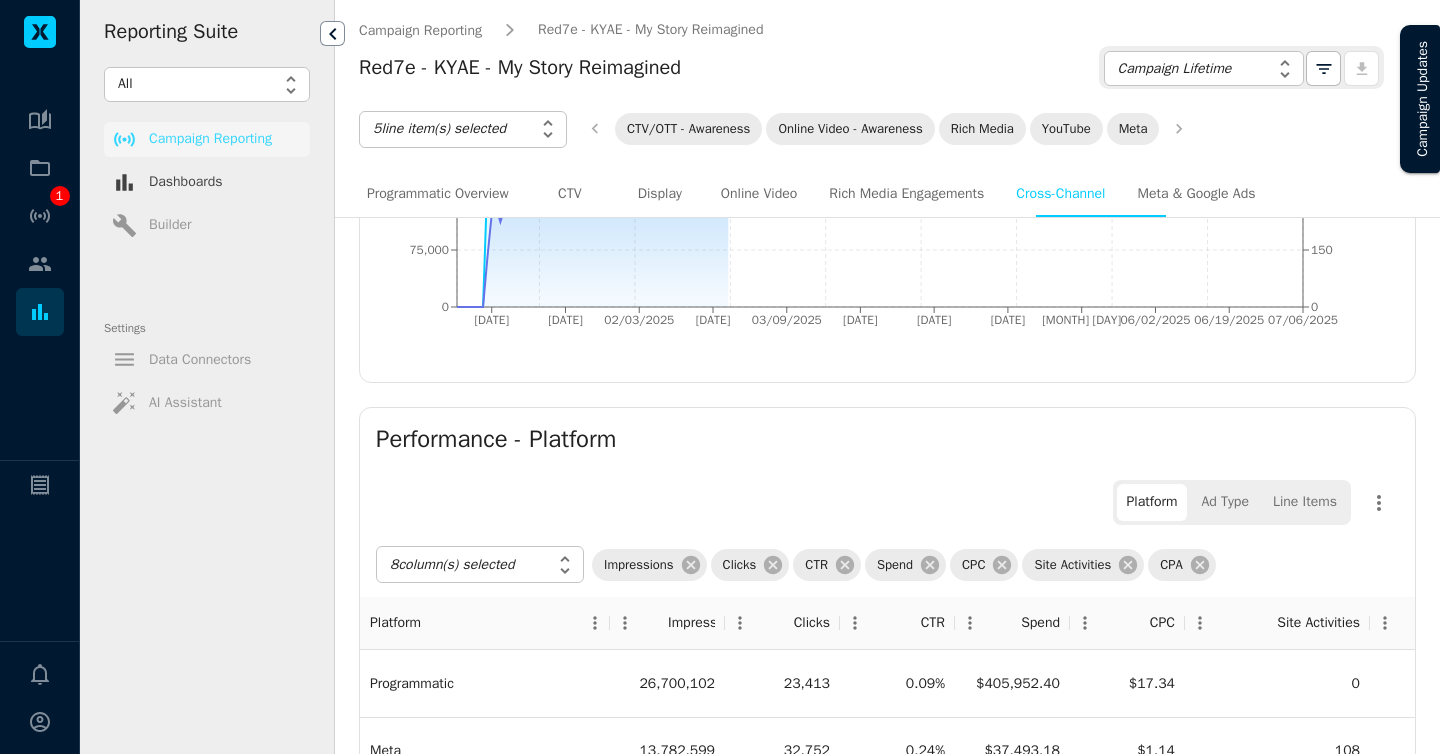 click on "Meta & Google Ads" at bounding box center [1196, 193] 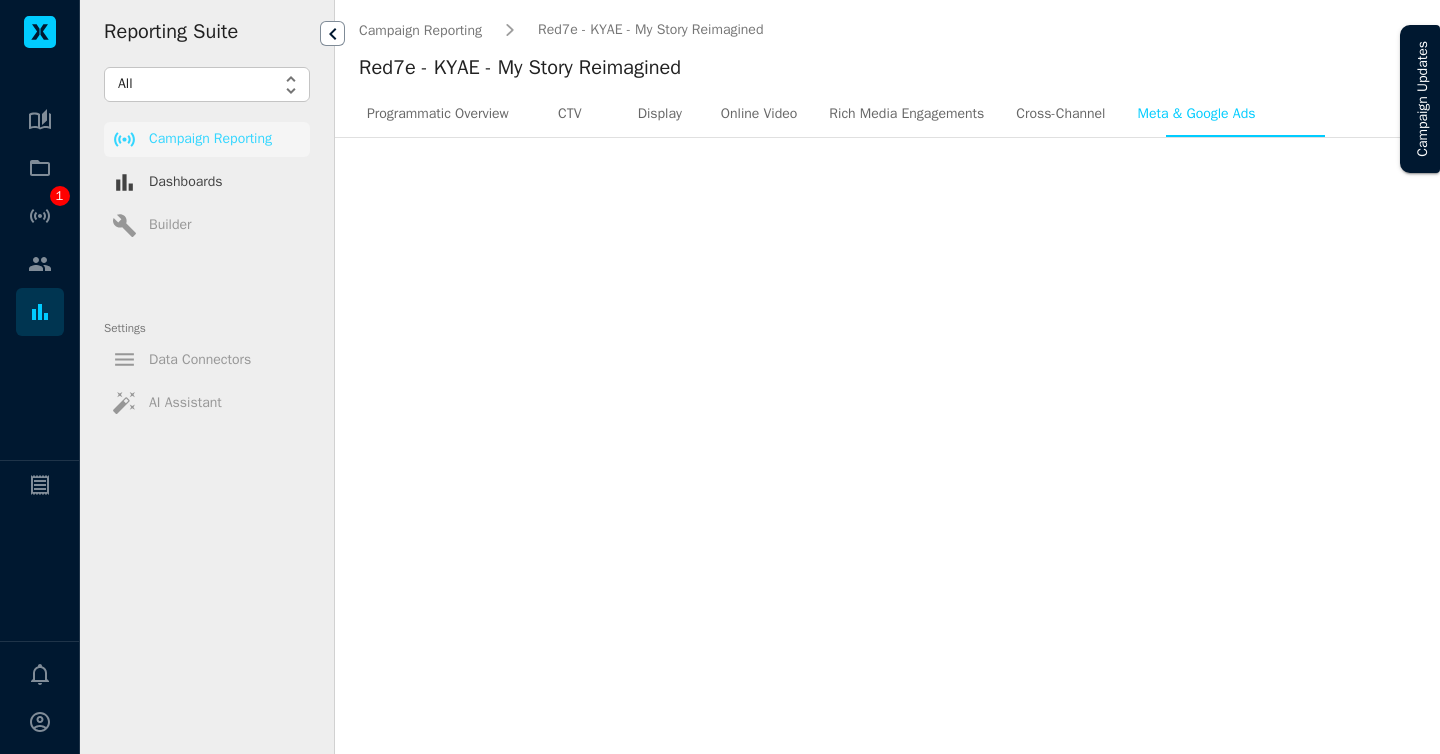 click on "Red7e - KYAE - My Story Reimagined" at bounding box center [871, 67] 